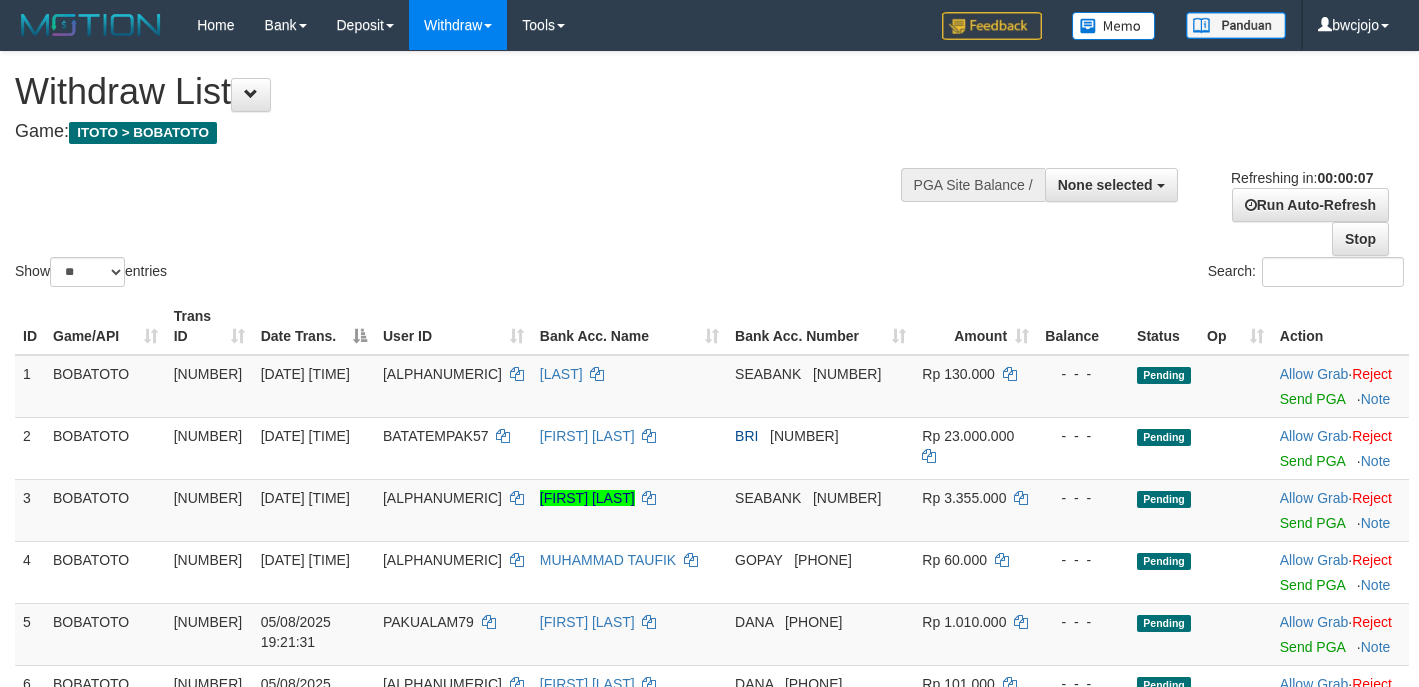 select 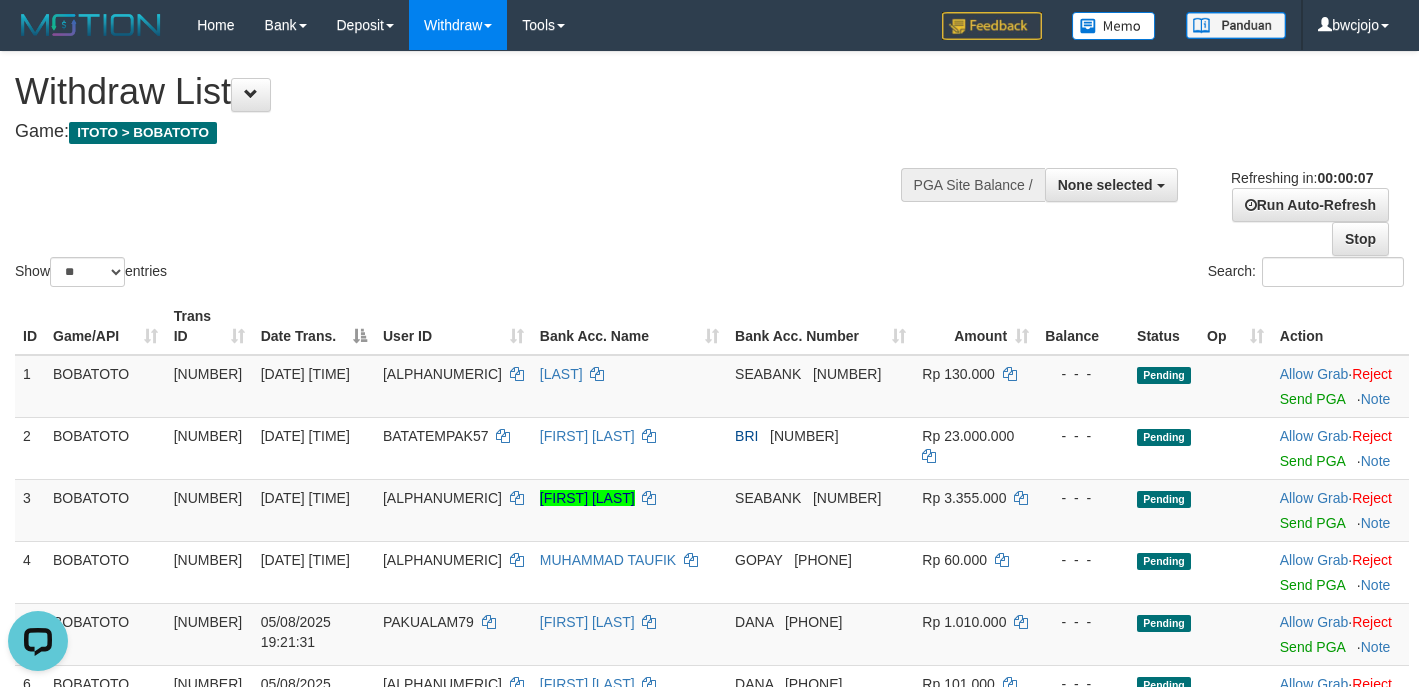 scroll, scrollTop: 0, scrollLeft: 0, axis: both 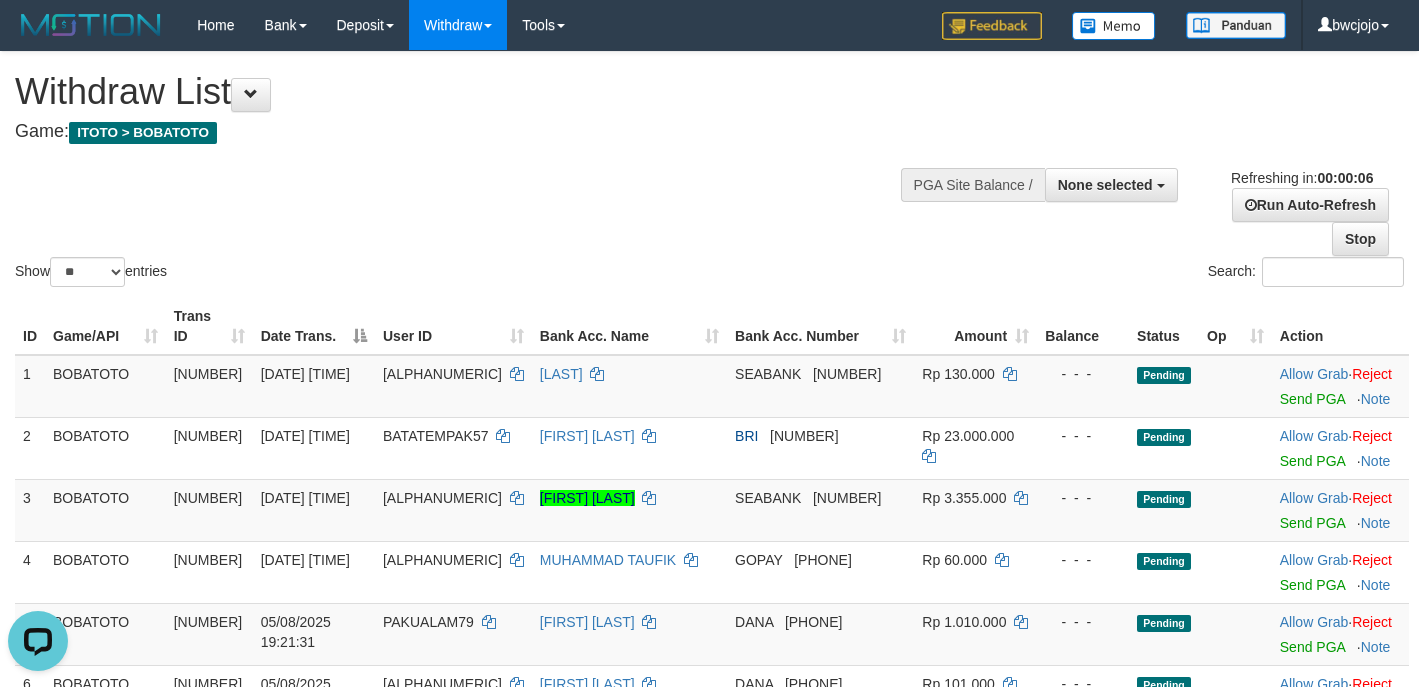 click on "Show  ** ** ** ***  entries Search:" at bounding box center (709, 171) 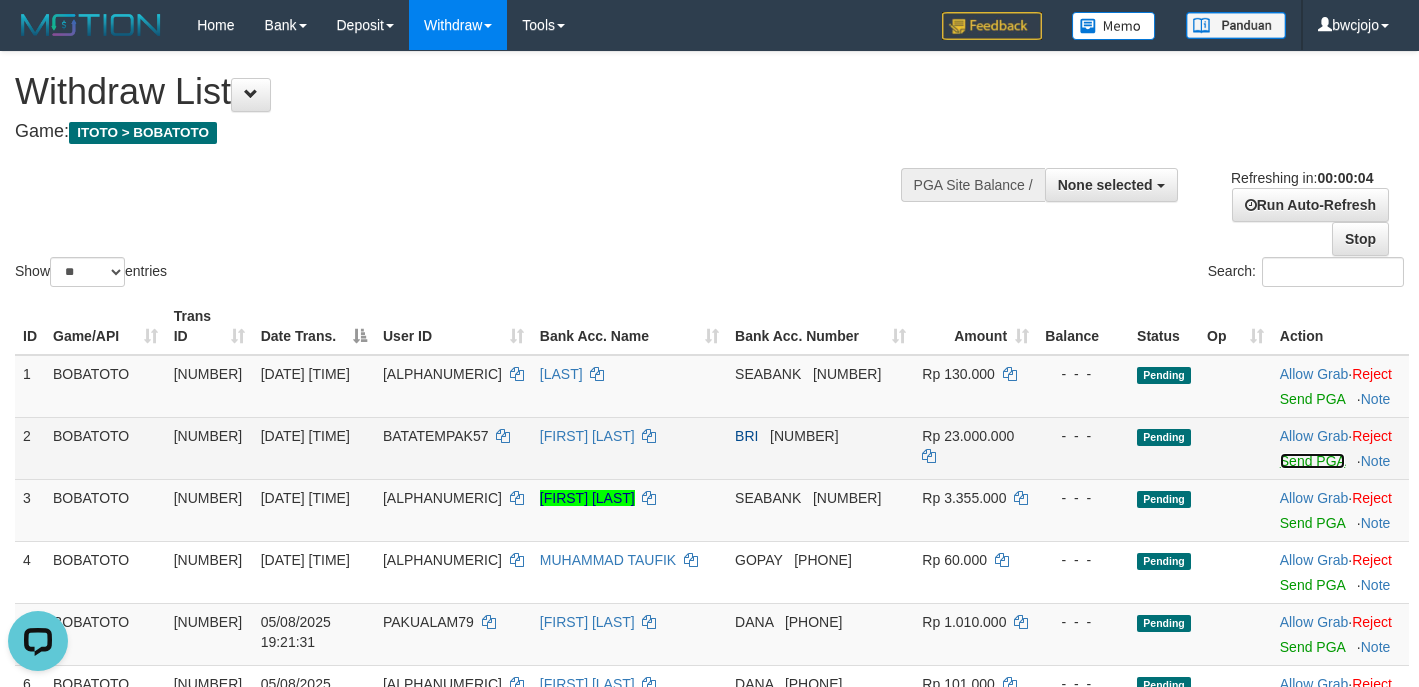 click on "Send PGA" at bounding box center [1312, 461] 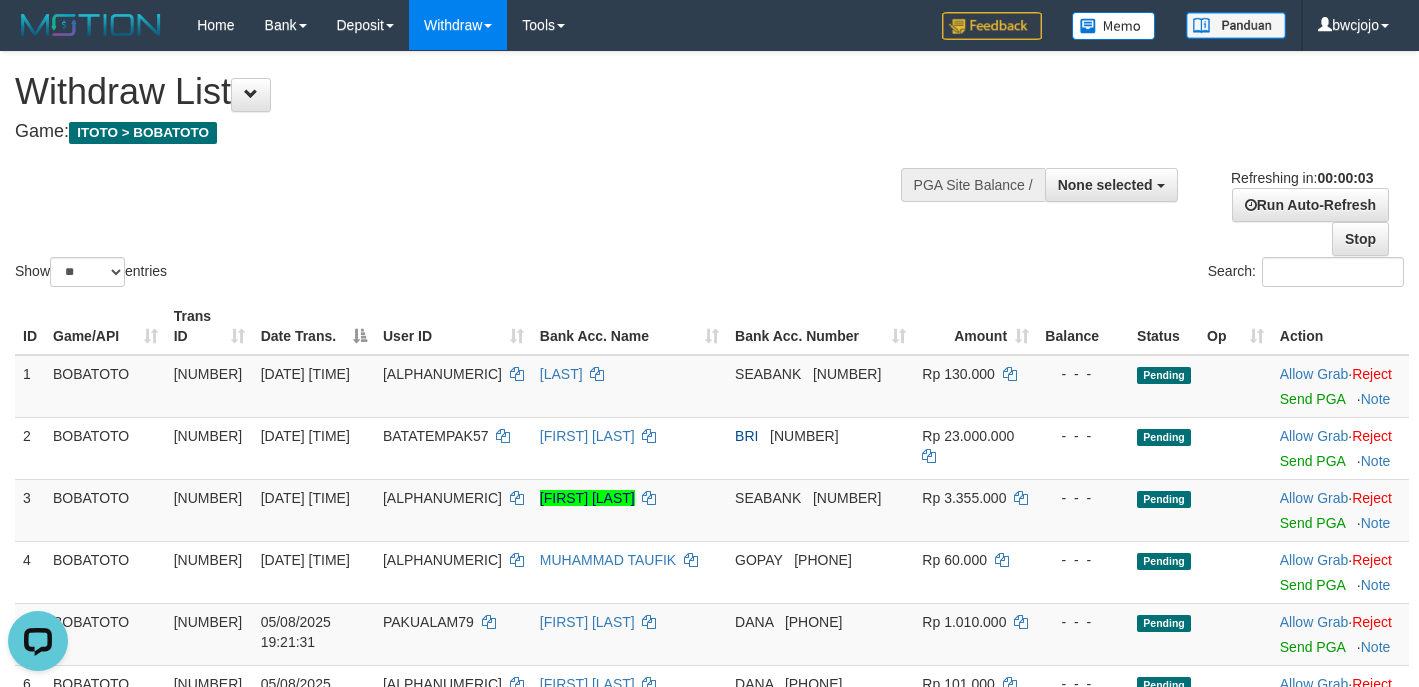 click on "**********" at bounding box center (478, 101) 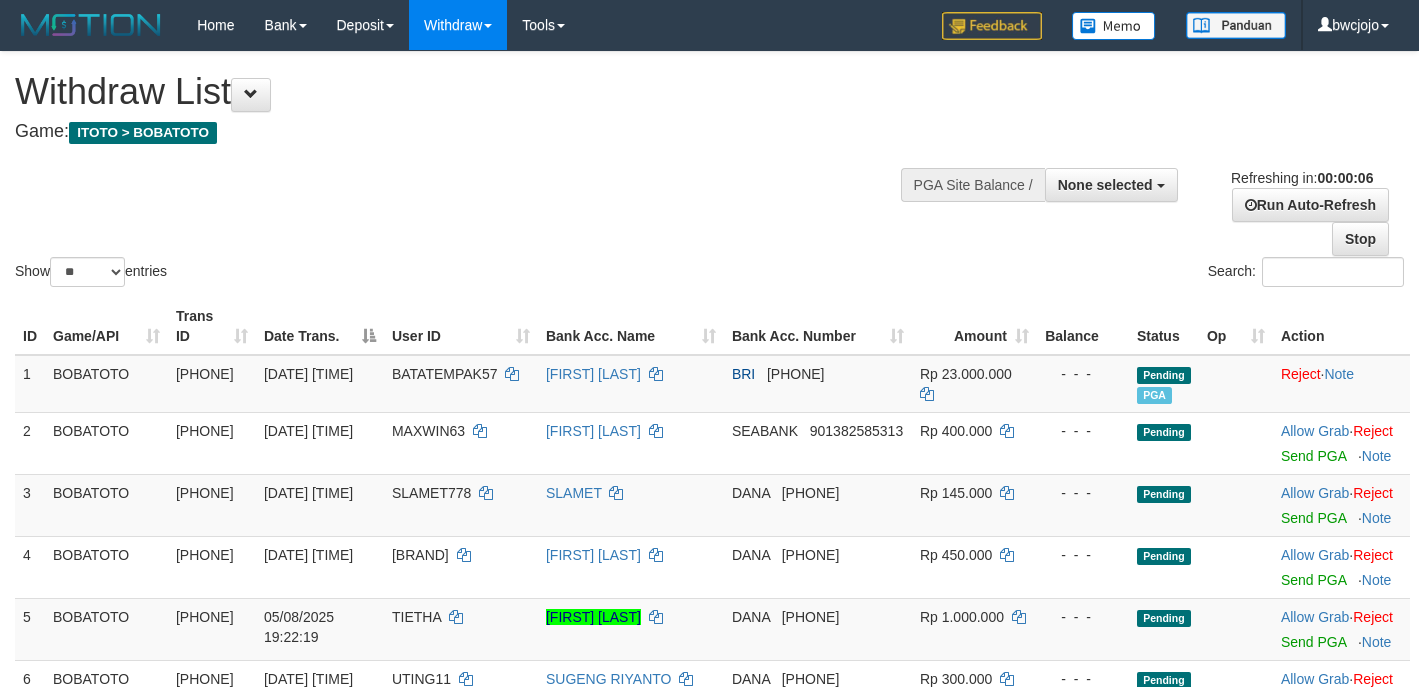 select 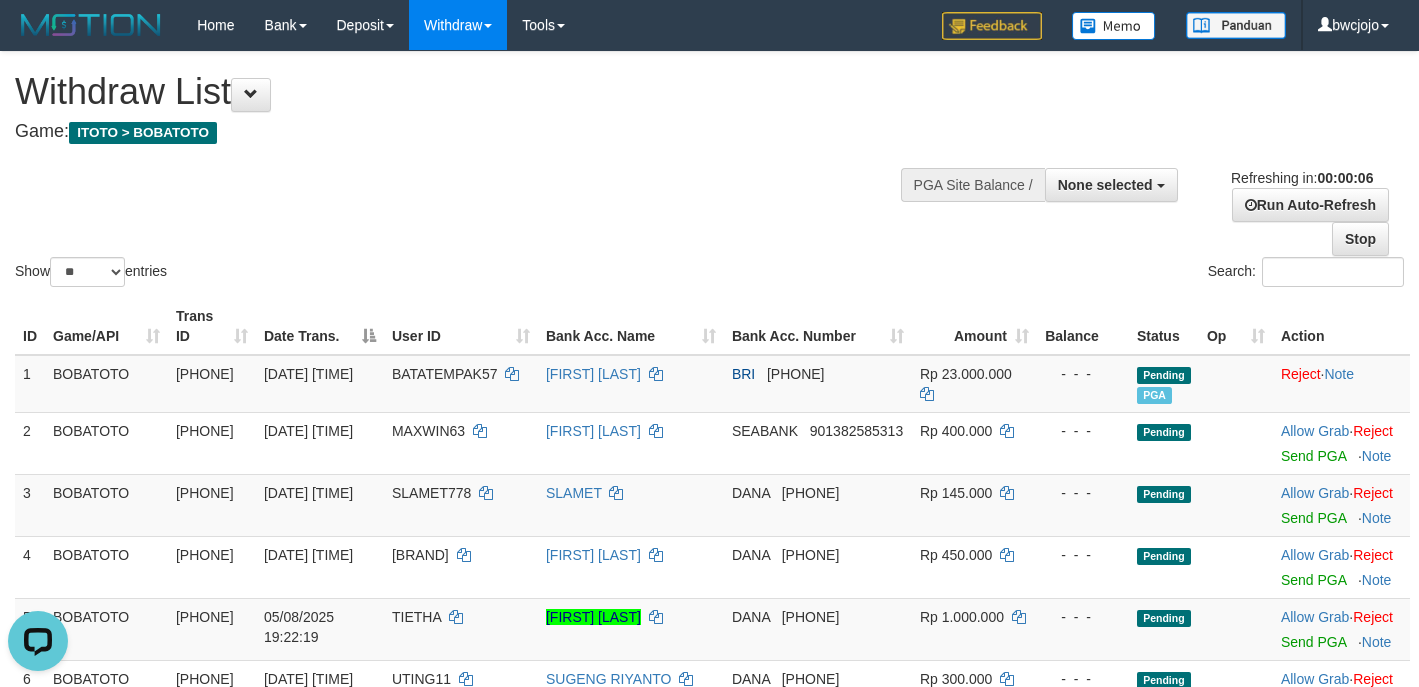 scroll, scrollTop: 0, scrollLeft: 0, axis: both 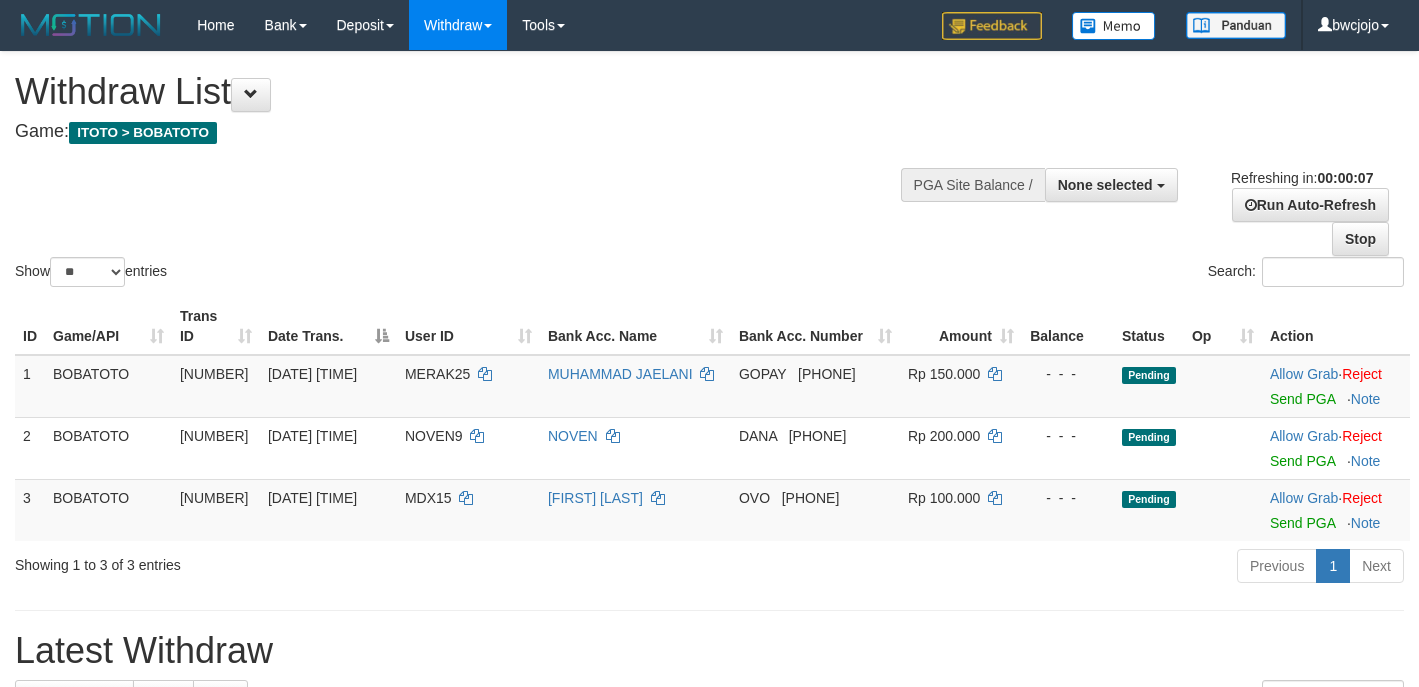 select 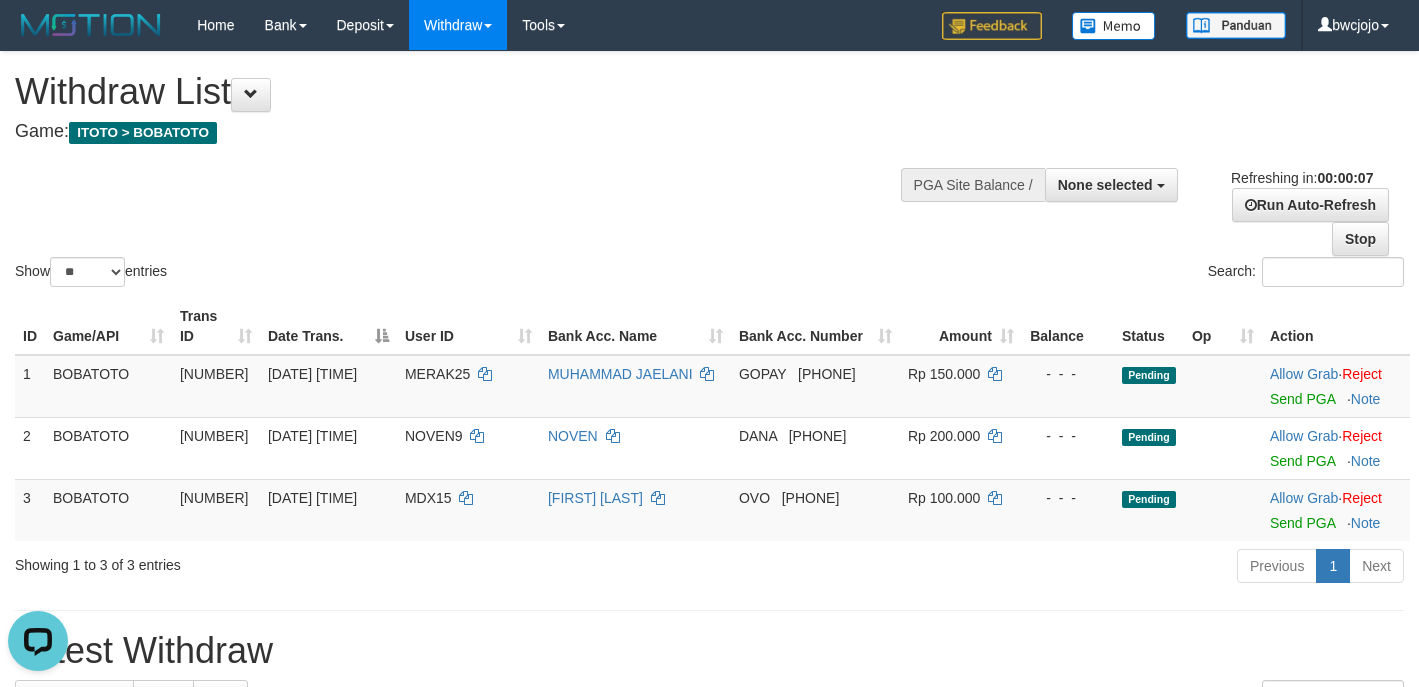 scroll, scrollTop: 0, scrollLeft: 0, axis: both 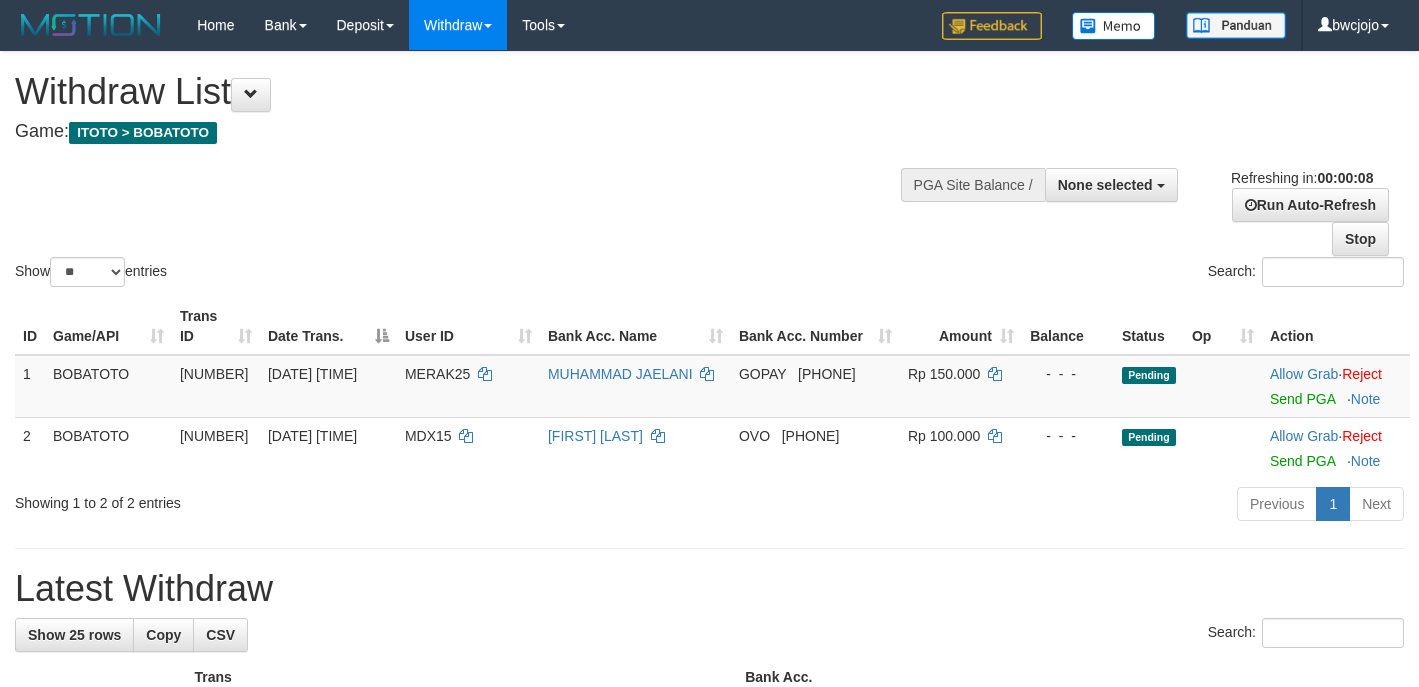 select 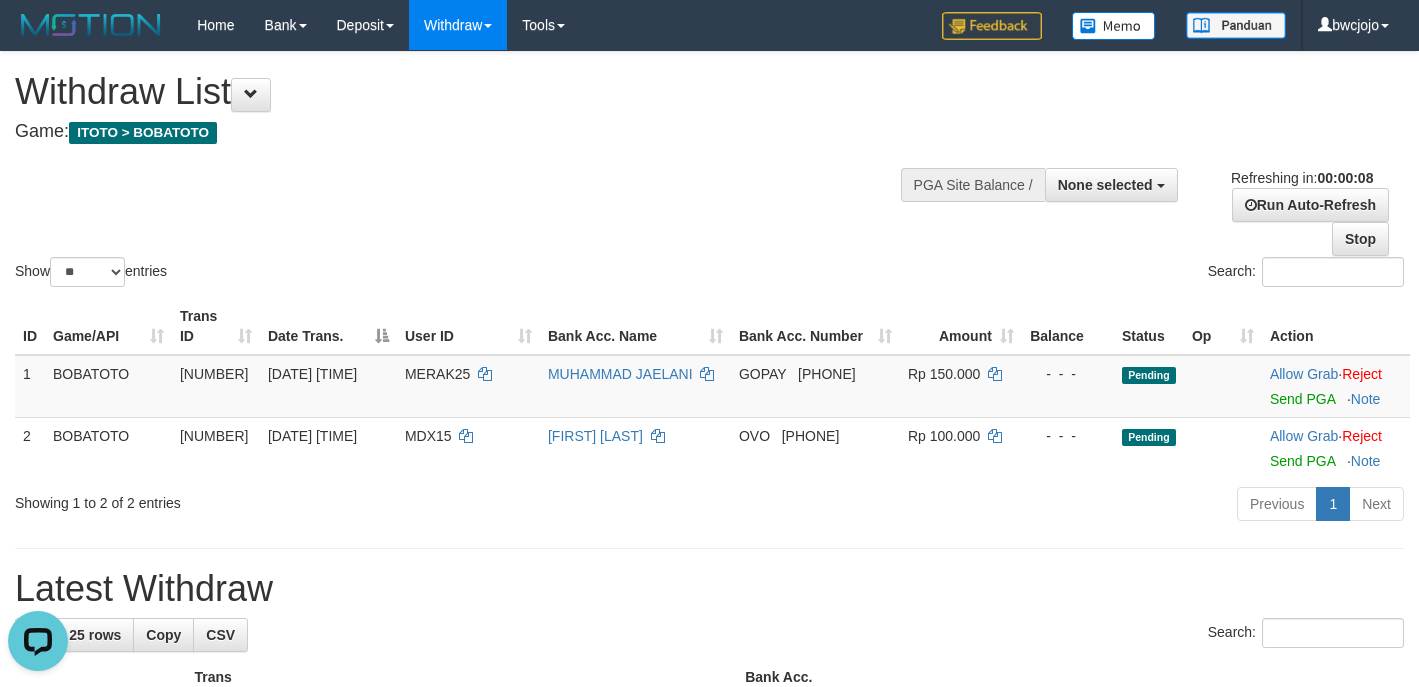 scroll, scrollTop: 0, scrollLeft: 0, axis: both 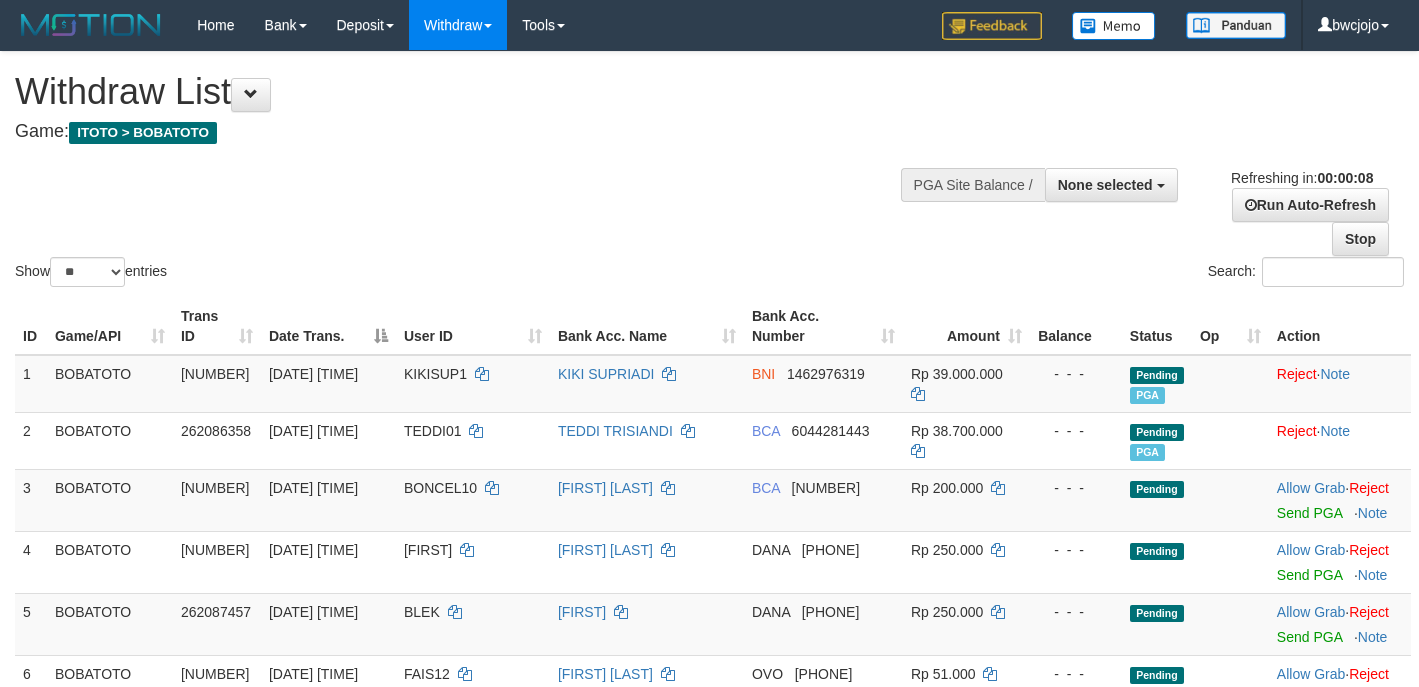 select 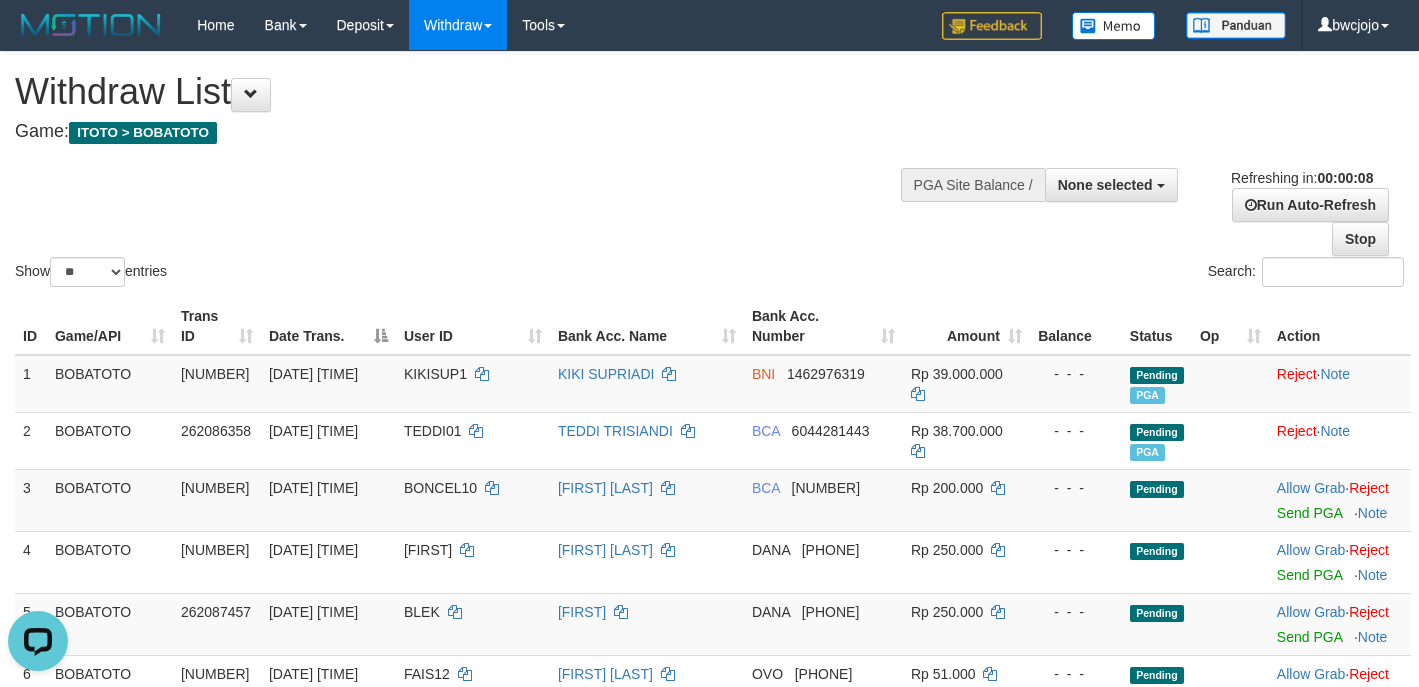 scroll, scrollTop: 0, scrollLeft: 0, axis: both 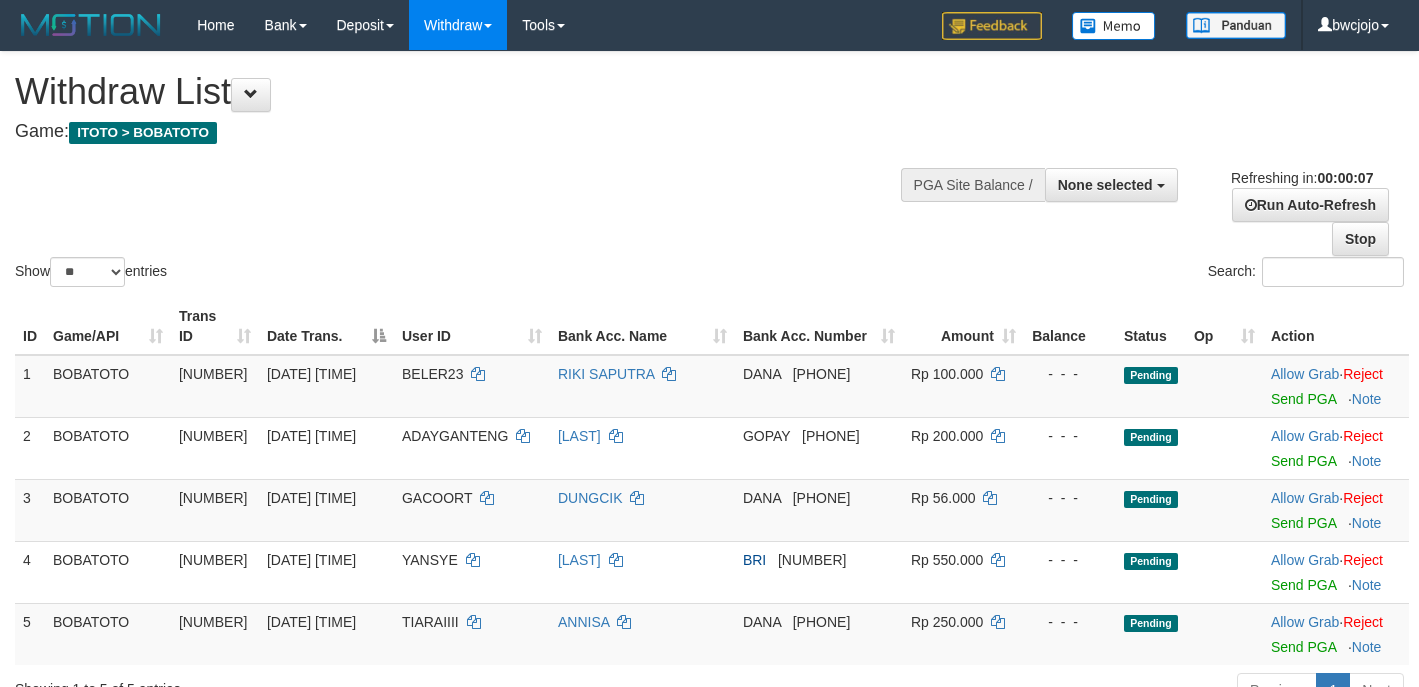select 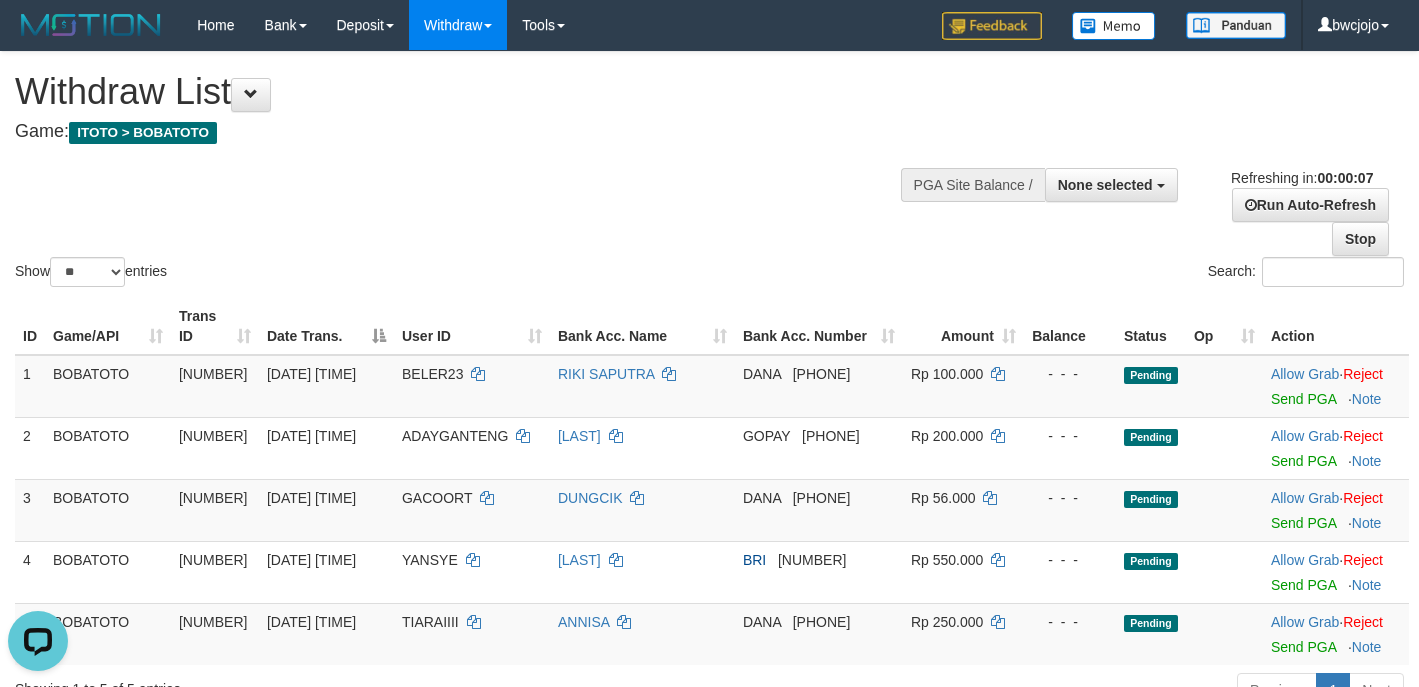 scroll, scrollTop: 0, scrollLeft: 0, axis: both 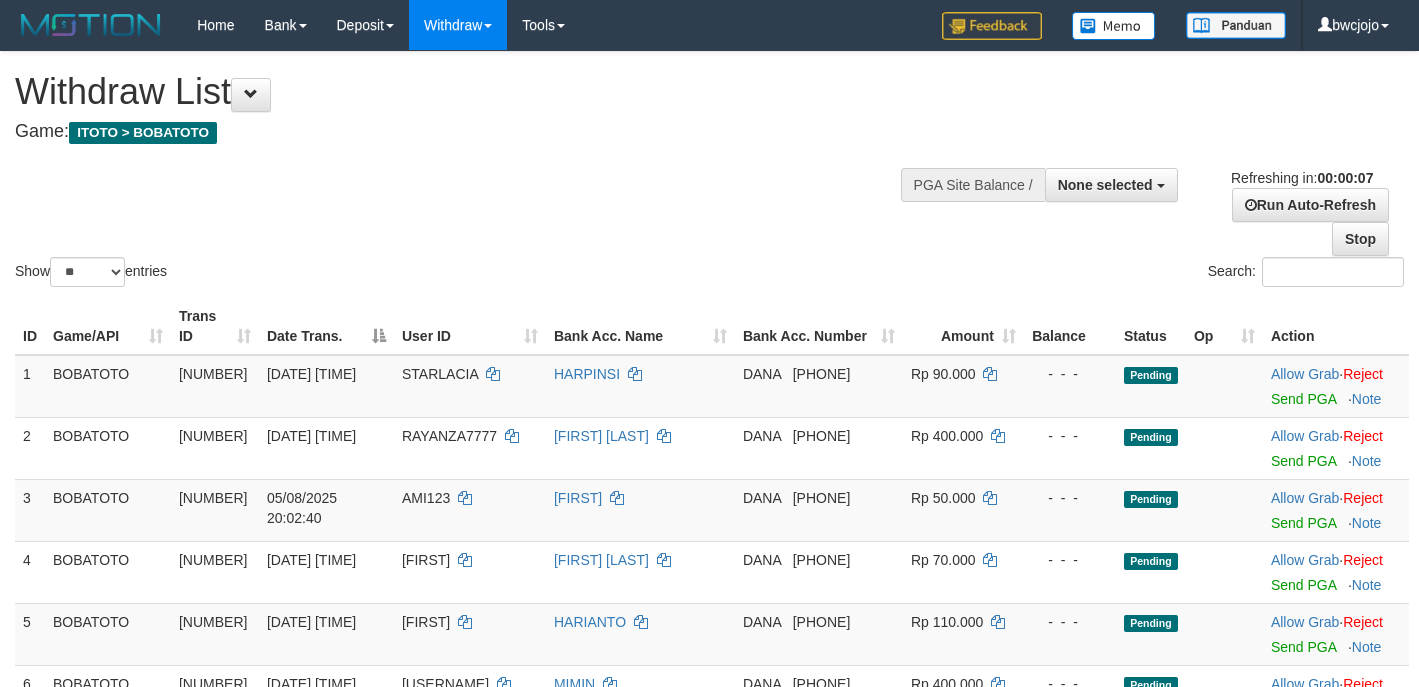 select 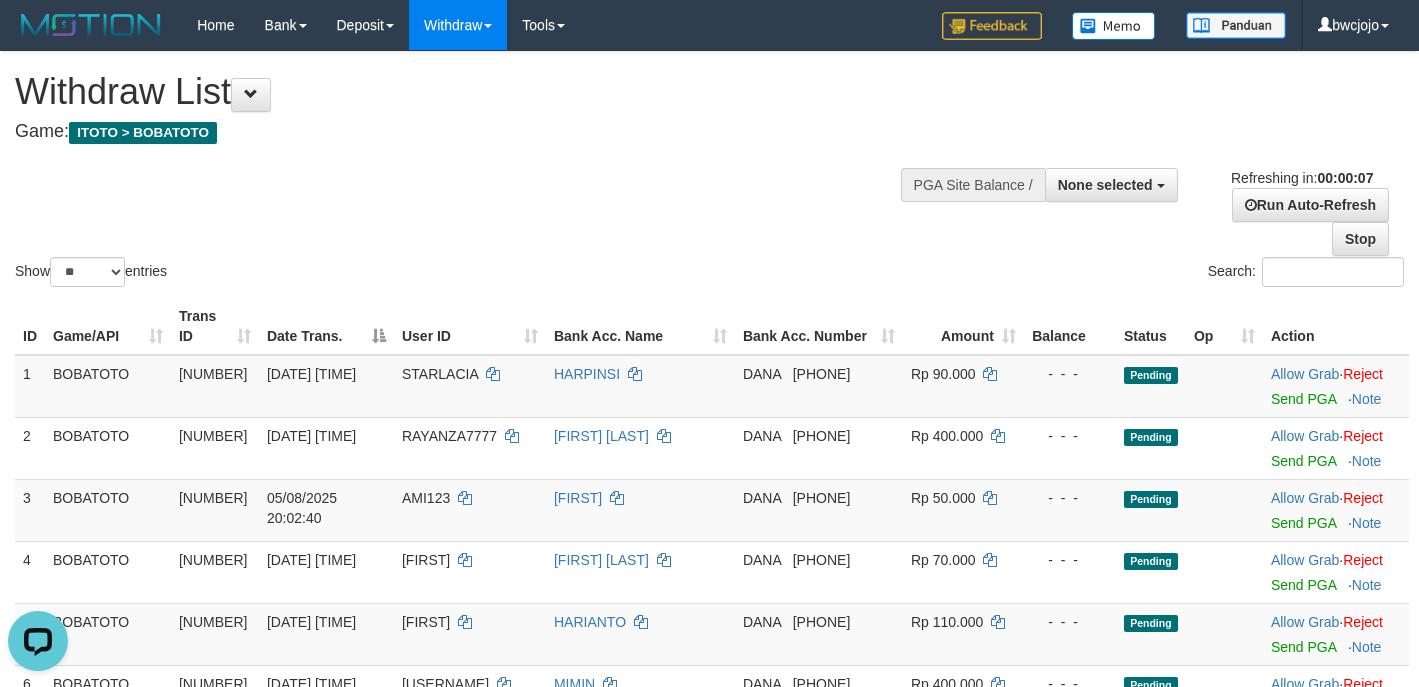 scroll, scrollTop: 0, scrollLeft: 0, axis: both 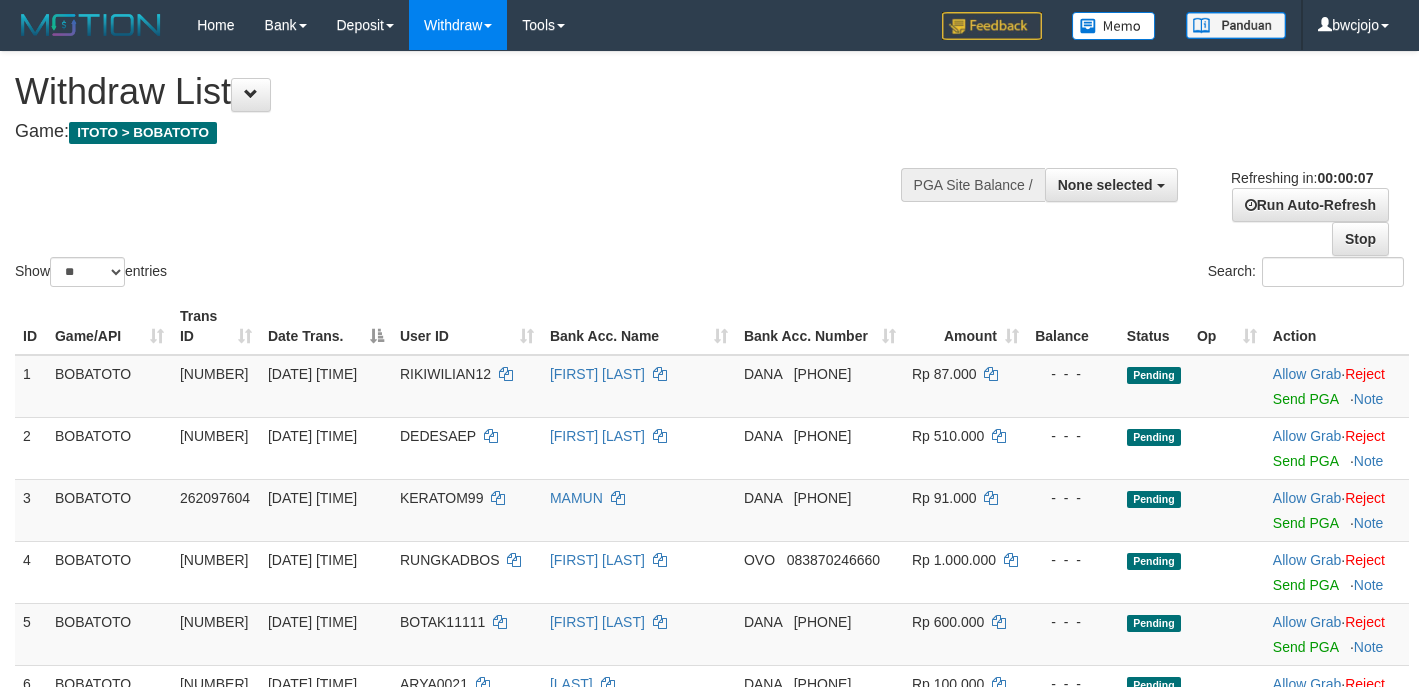 select 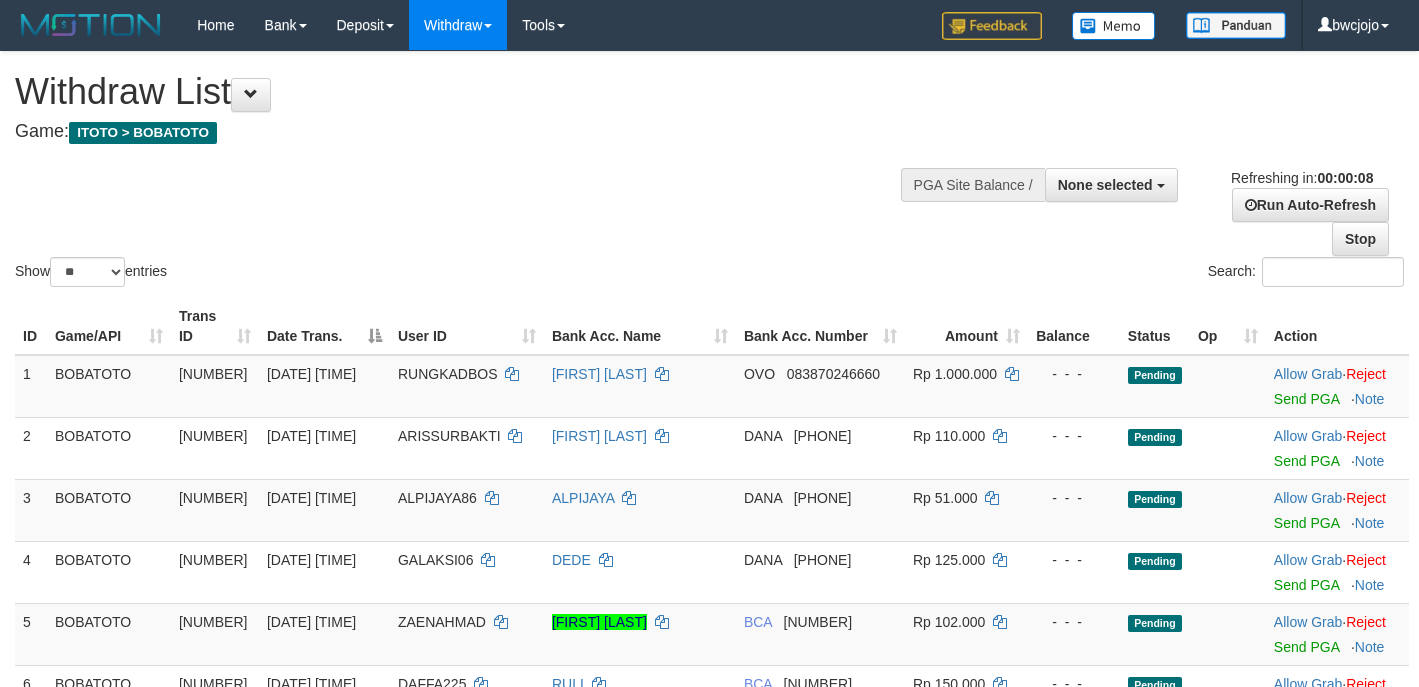 select 